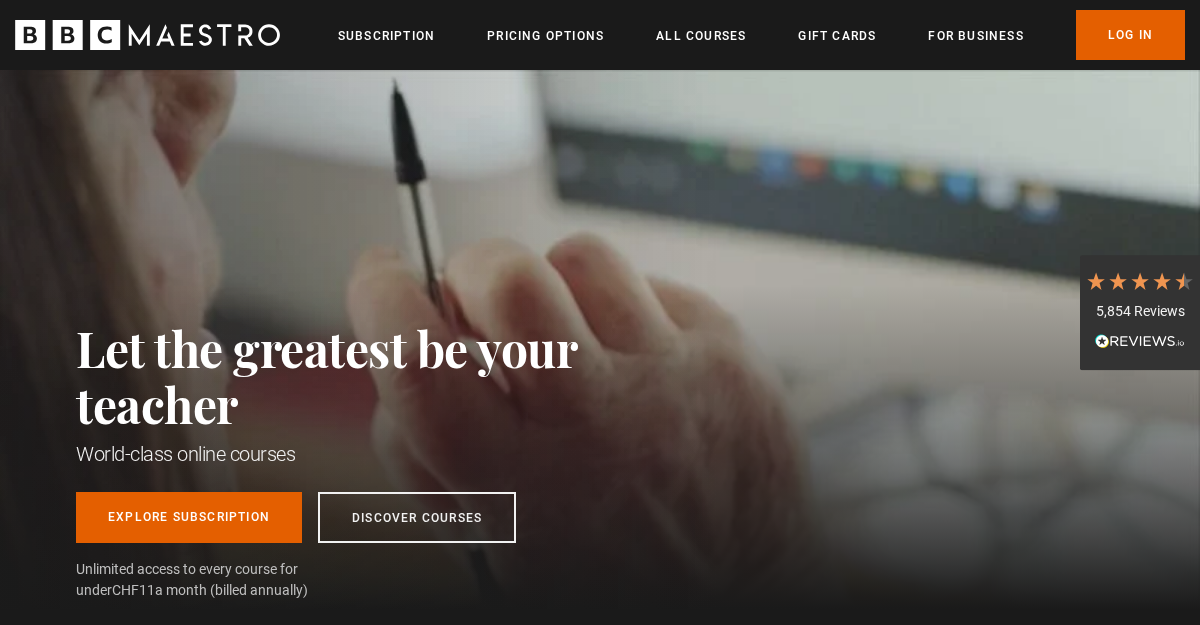 scroll, scrollTop: 0, scrollLeft: 0, axis: both 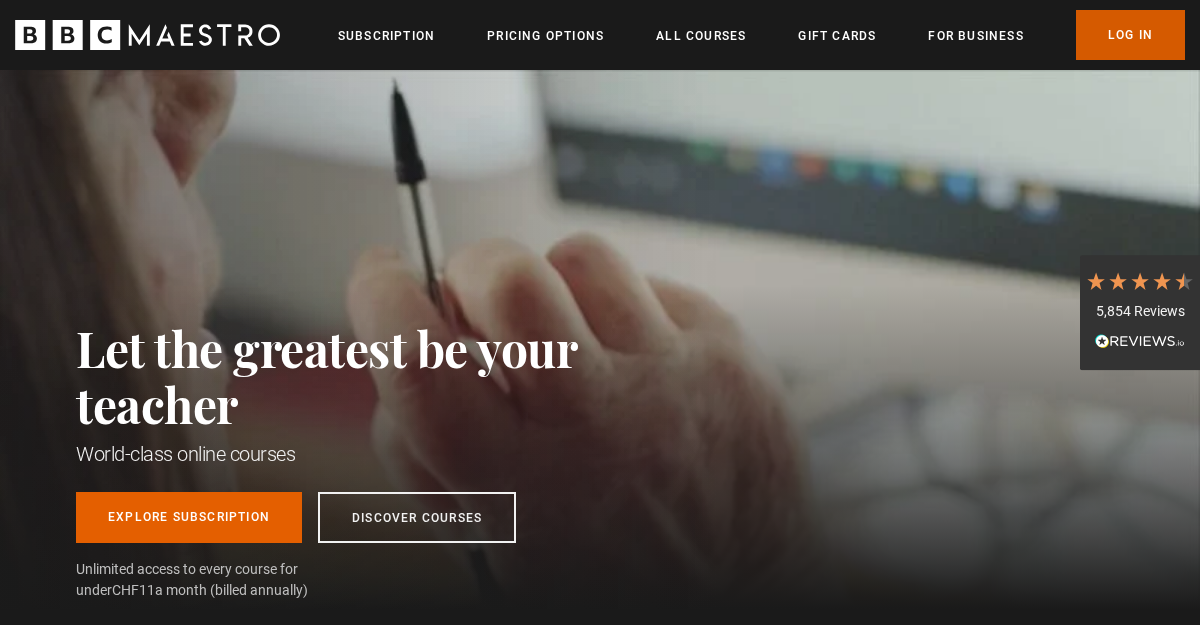 click on "Log In" at bounding box center (1130, 35) 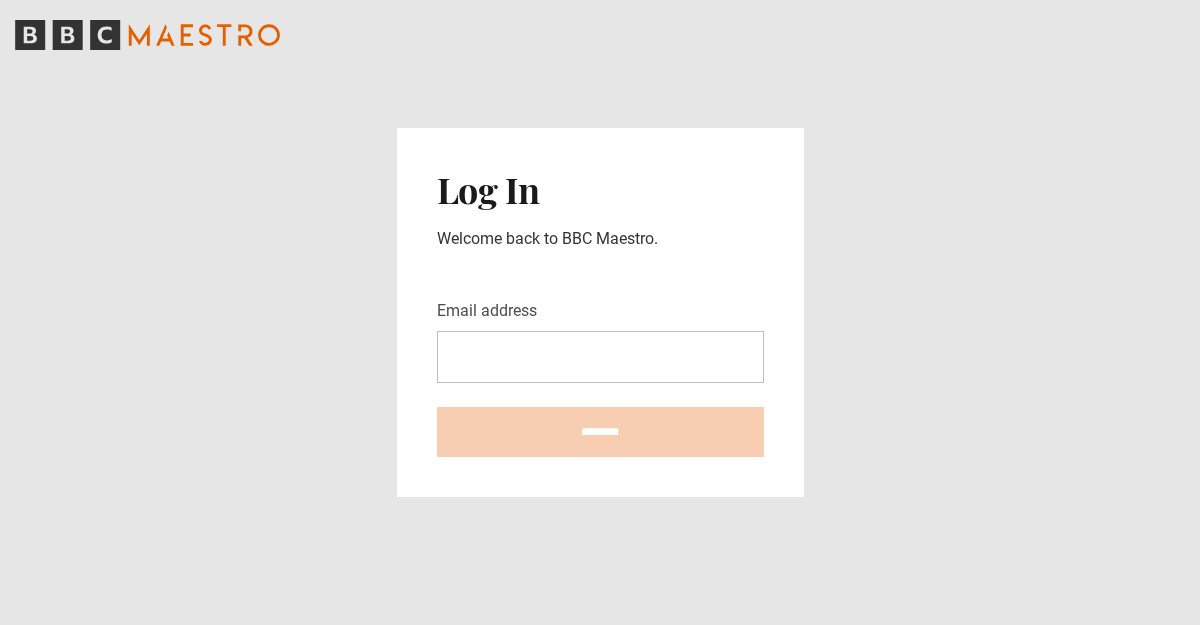 scroll, scrollTop: 0, scrollLeft: 0, axis: both 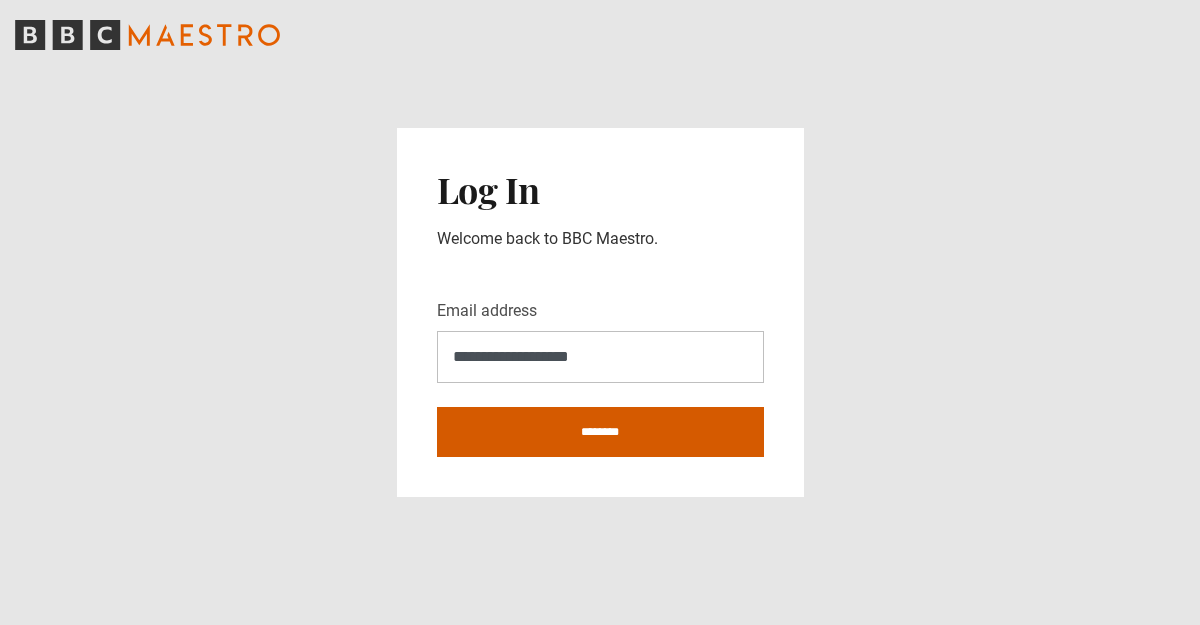 click on "********" at bounding box center [600, 432] 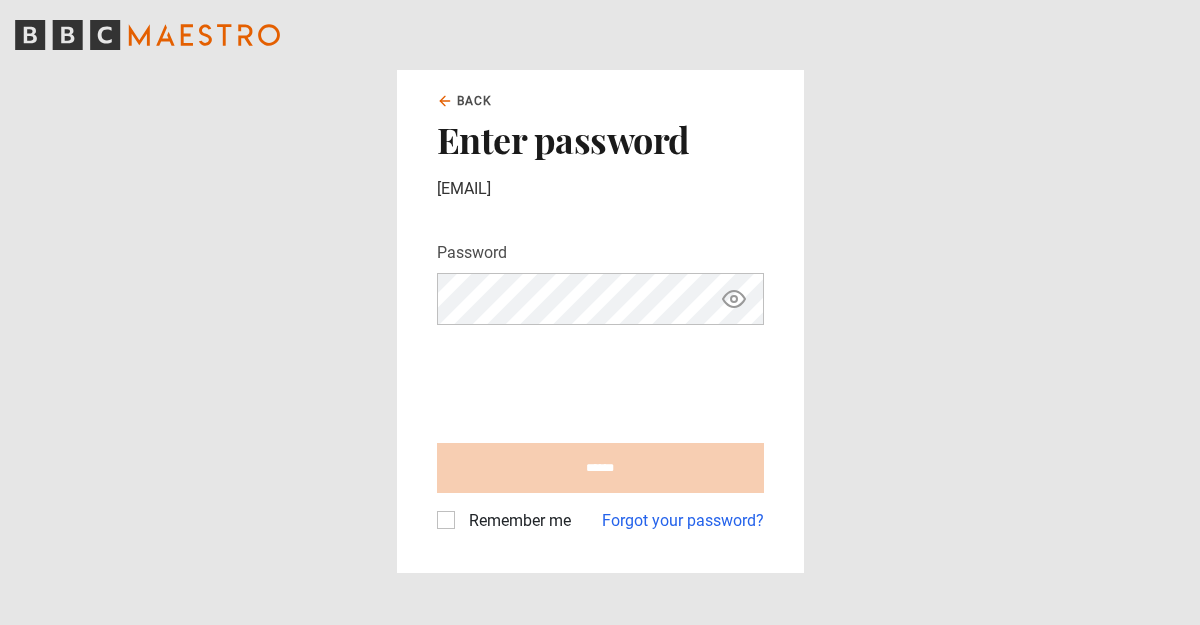 scroll, scrollTop: 0, scrollLeft: 0, axis: both 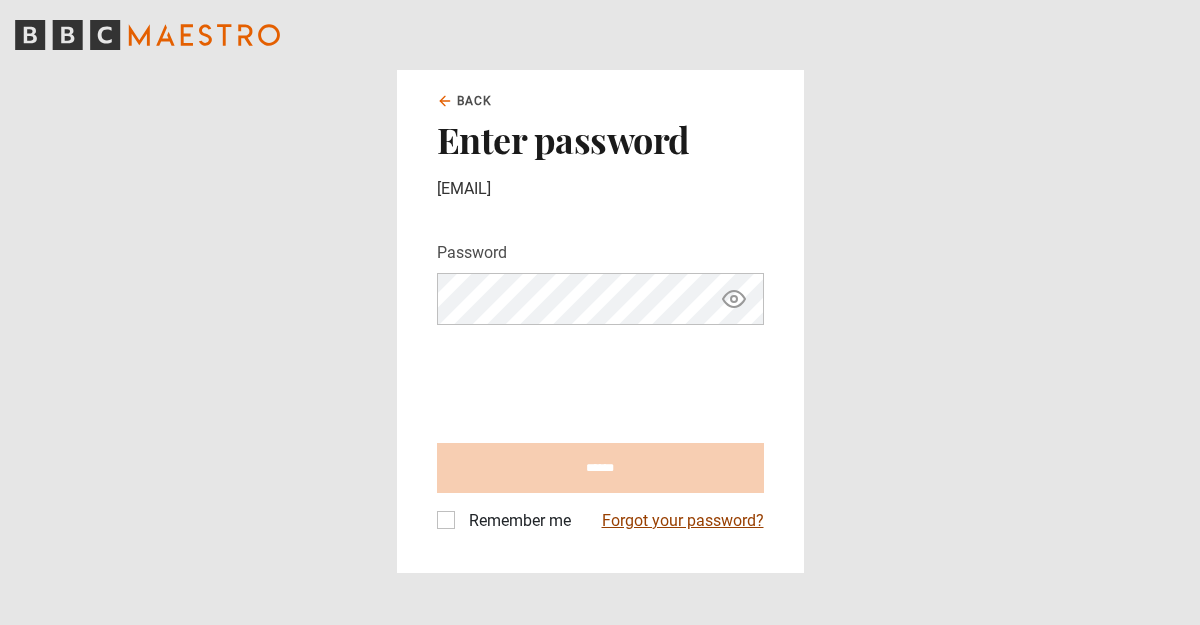 click on "Forgot your password?" at bounding box center (683, 521) 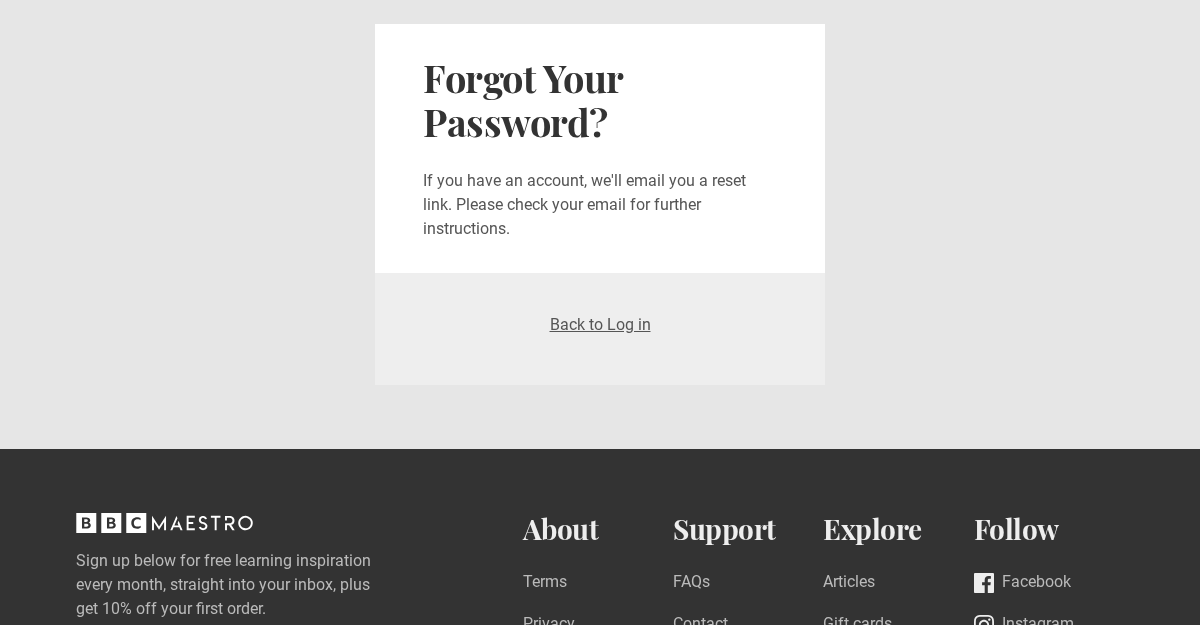 scroll, scrollTop: 0, scrollLeft: 0, axis: both 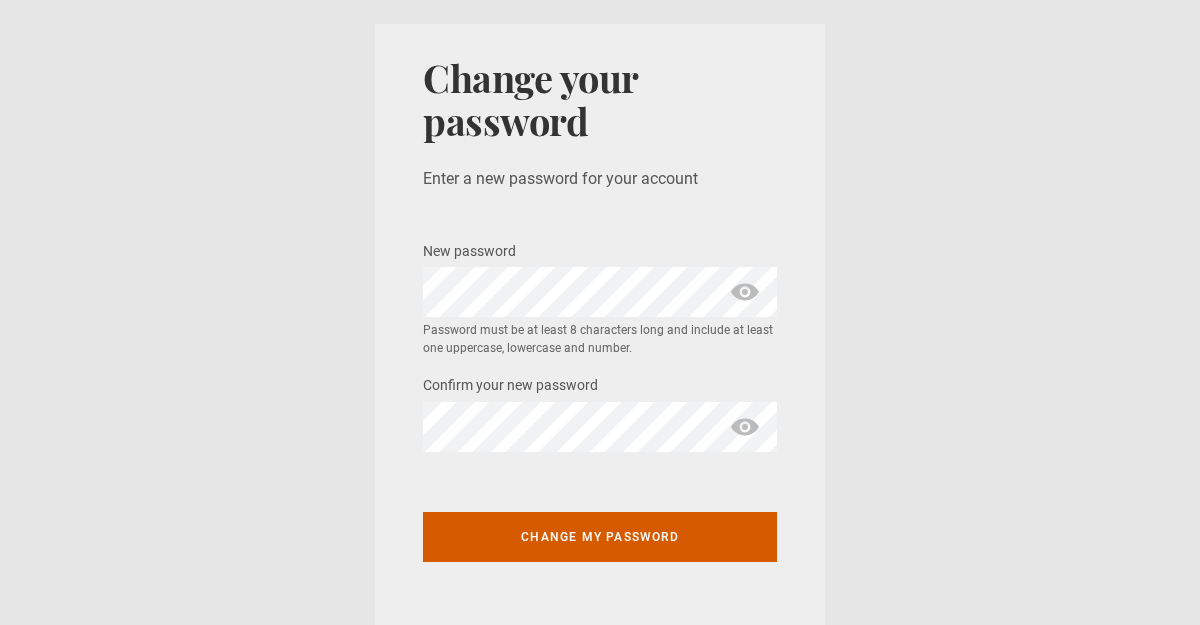 click on "Change my password" at bounding box center [600, 537] 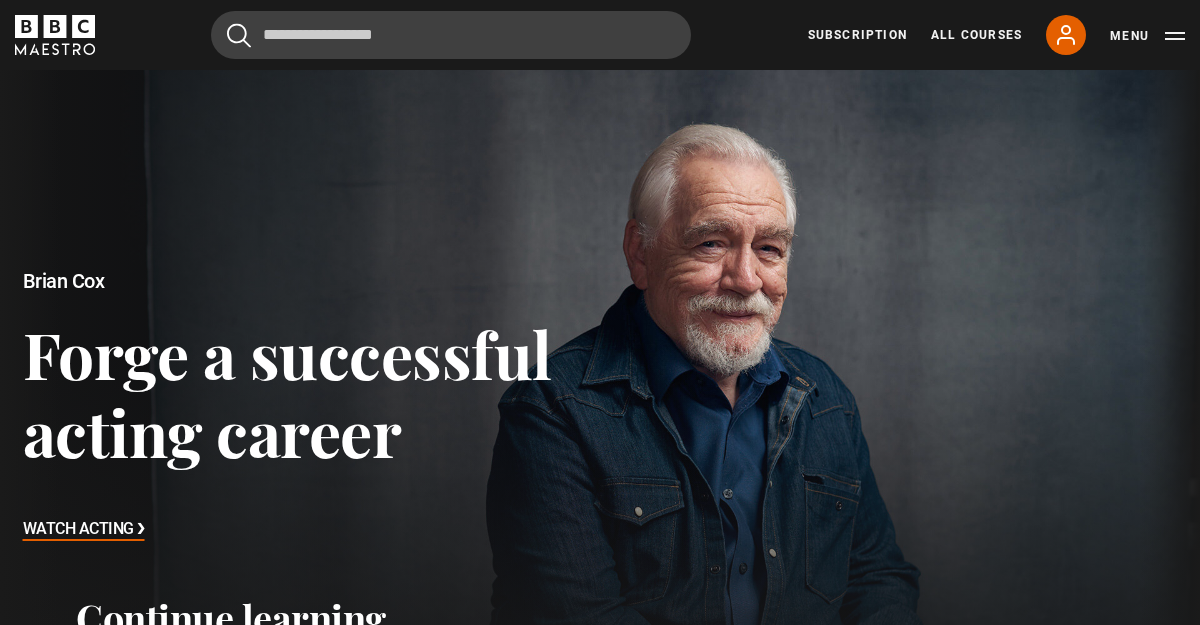 scroll, scrollTop: 0, scrollLeft: 0, axis: both 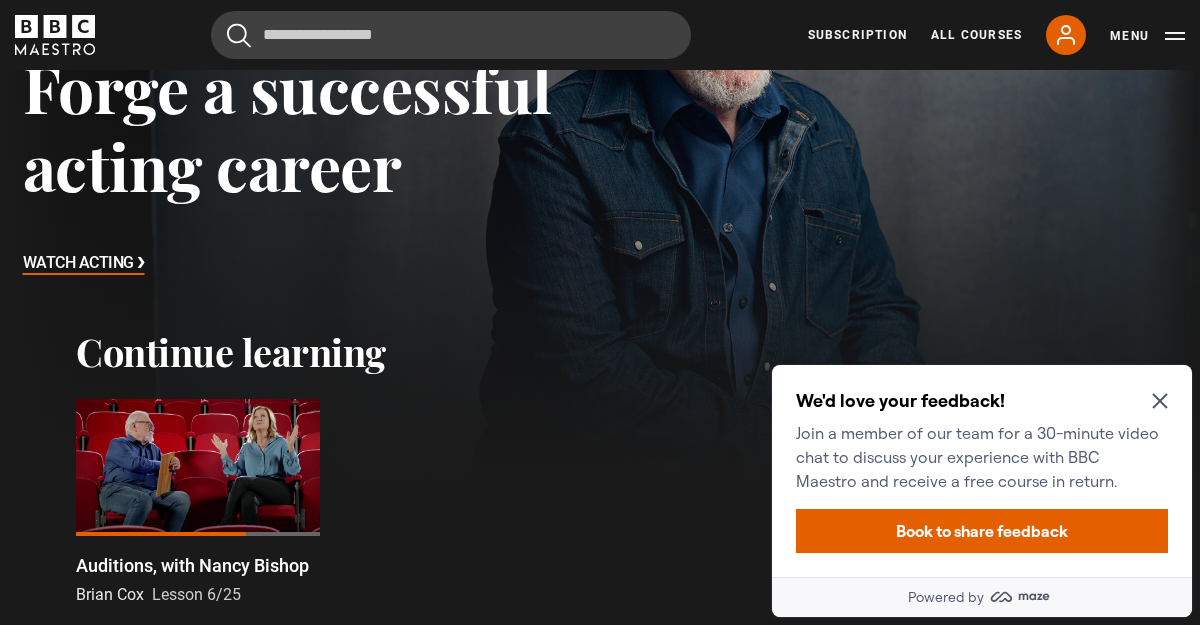 click 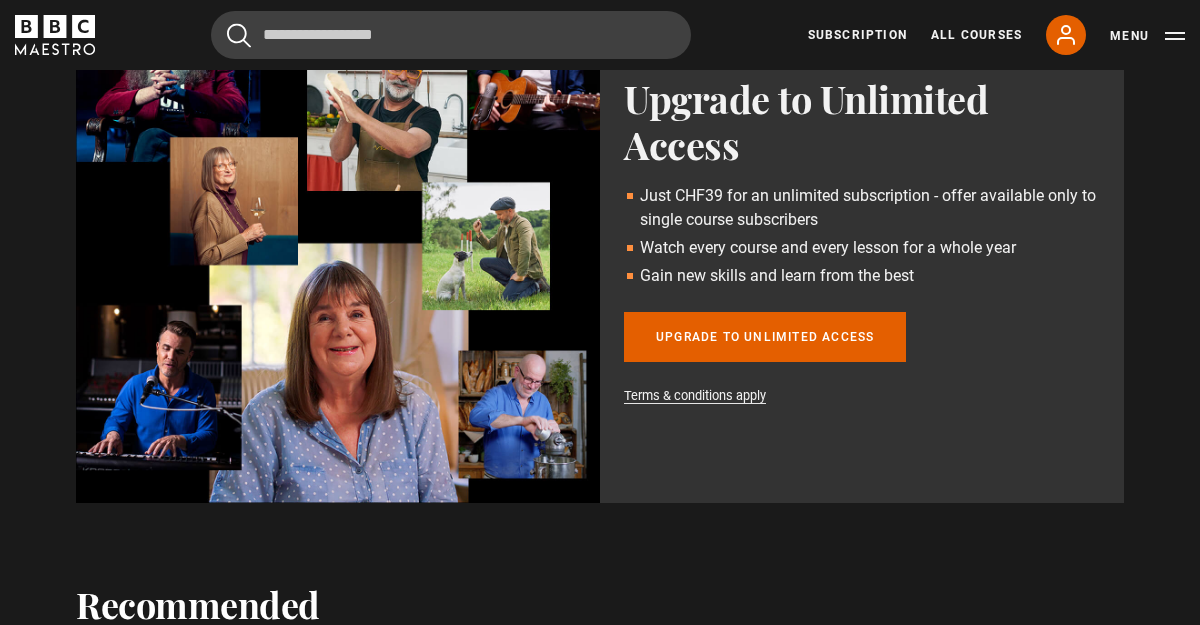 scroll, scrollTop: 1647, scrollLeft: 0, axis: vertical 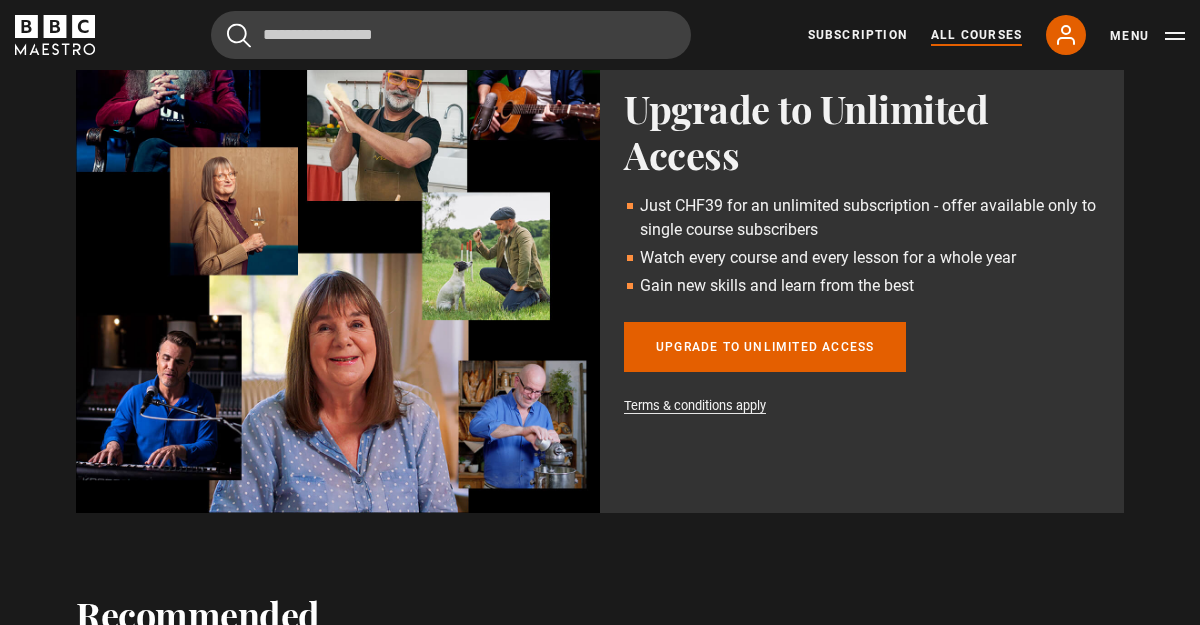 click on "All Courses" at bounding box center (976, 35) 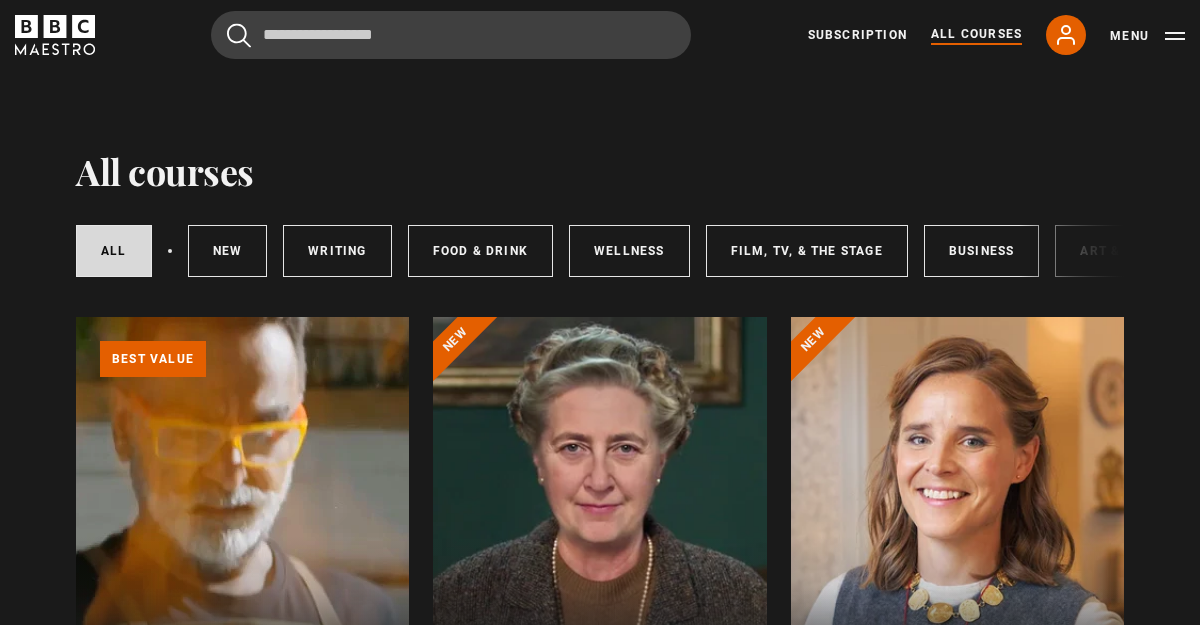scroll, scrollTop: 0, scrollLeft: 0, axis: both 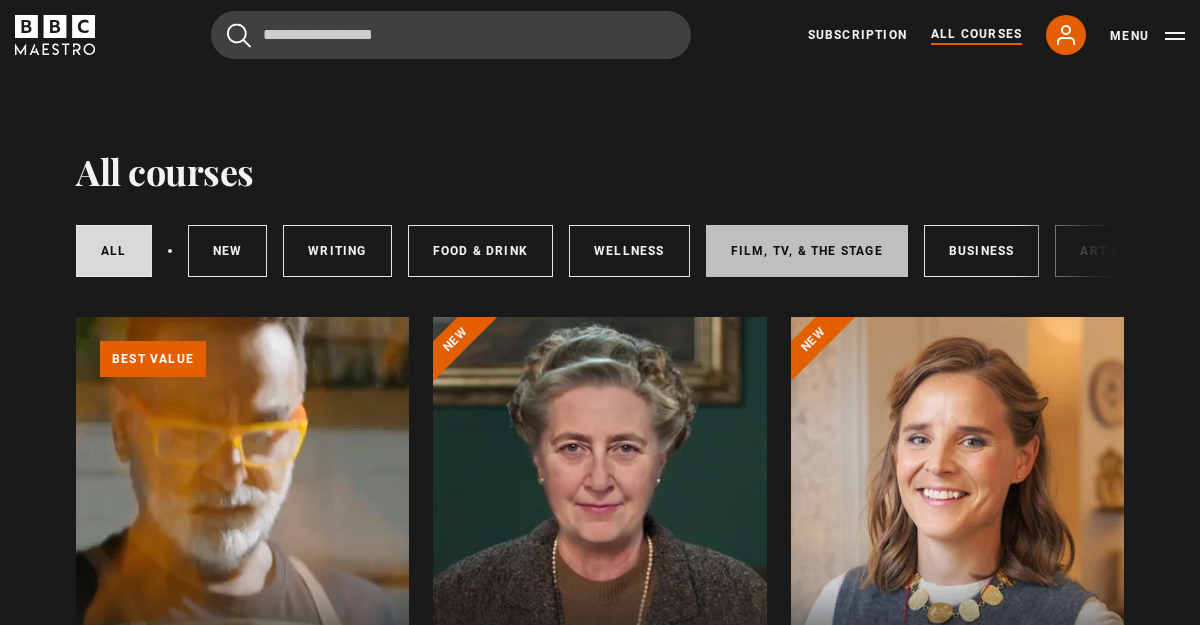 click on "Film, TV, & The Stage" at bounding box center (807, 251) 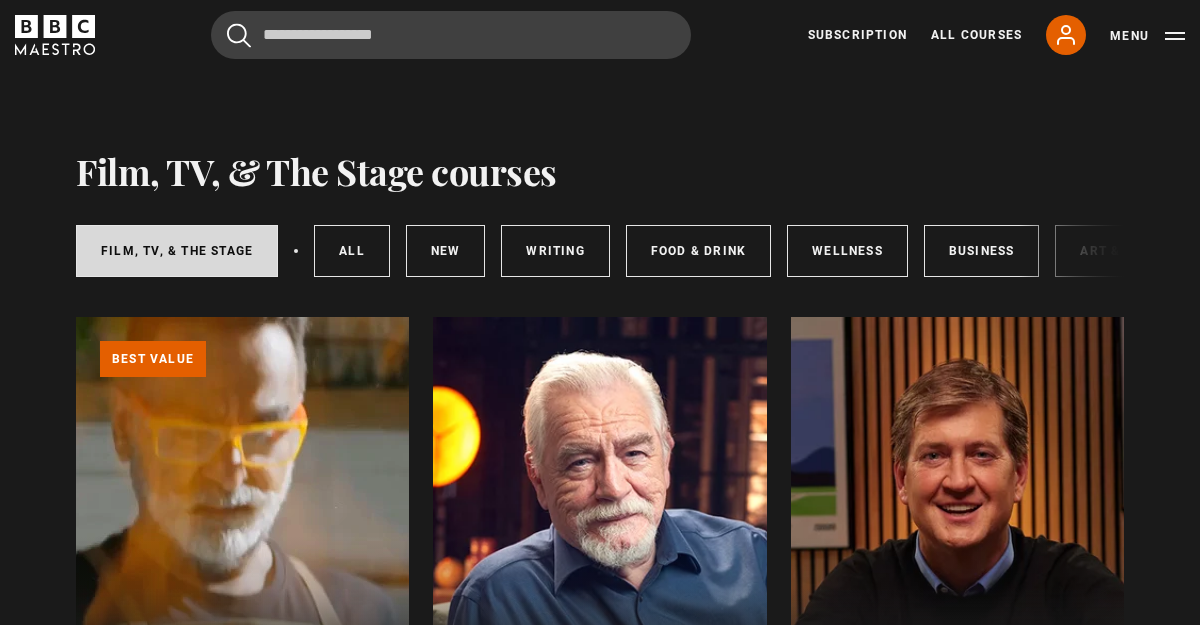 scroll, scrollTop: 0, scrollLeft: 0, axis: both 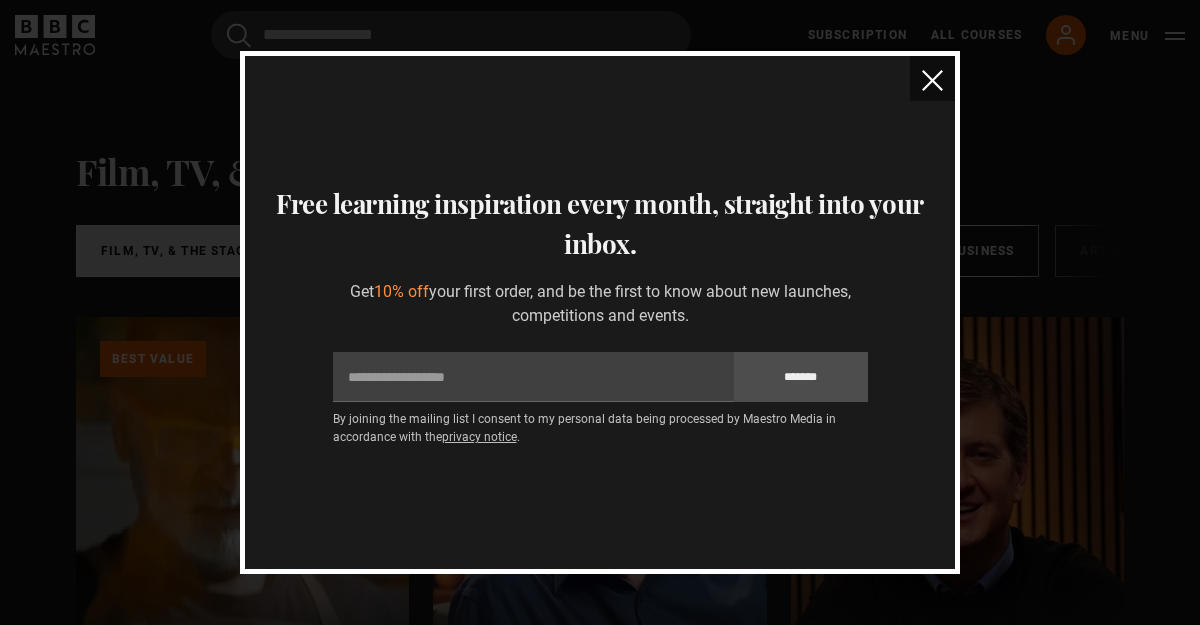 click at bounding box center [932, 80] 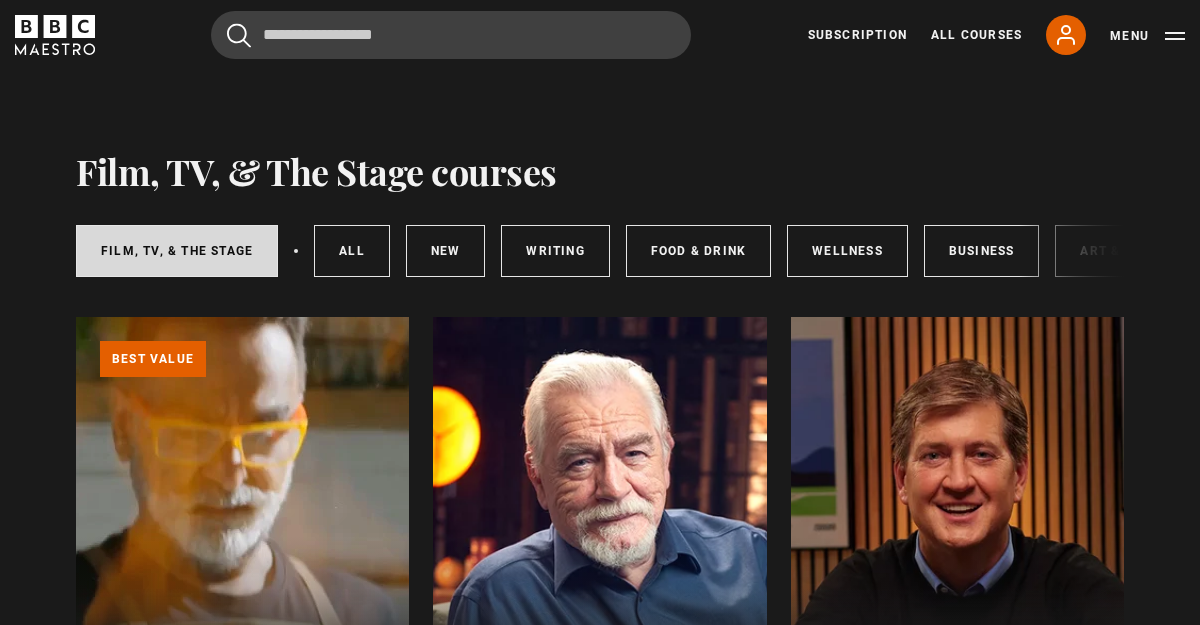click at bounding box center (599, 557) 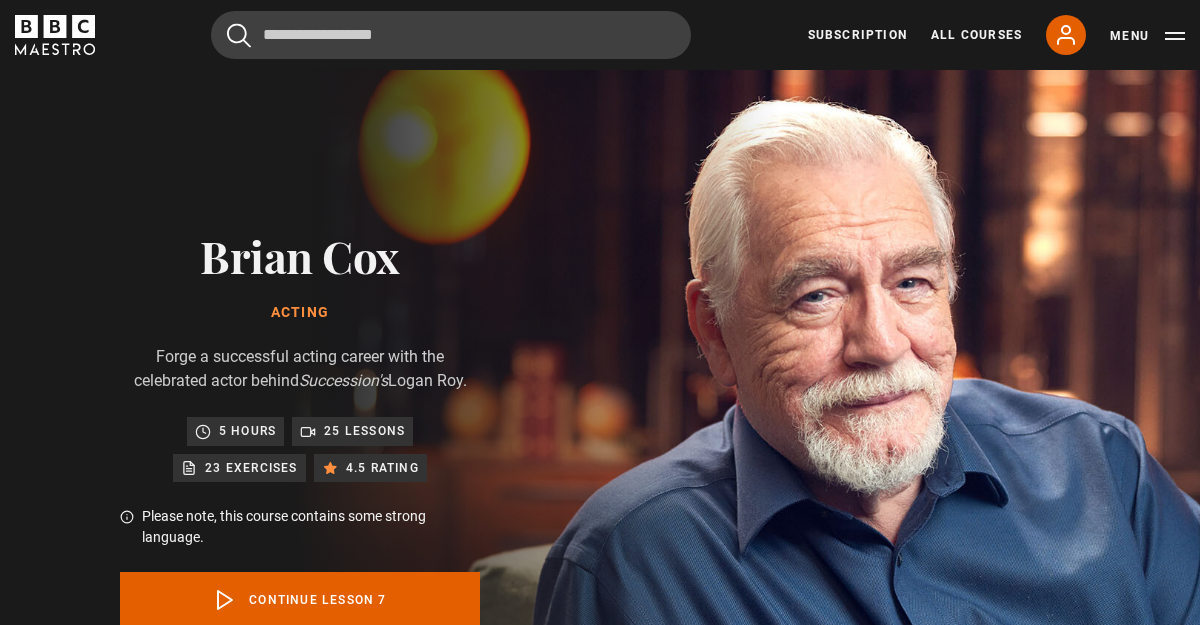 scroll, scrollTop: 870, scrollLeft: 0, axis: vertical 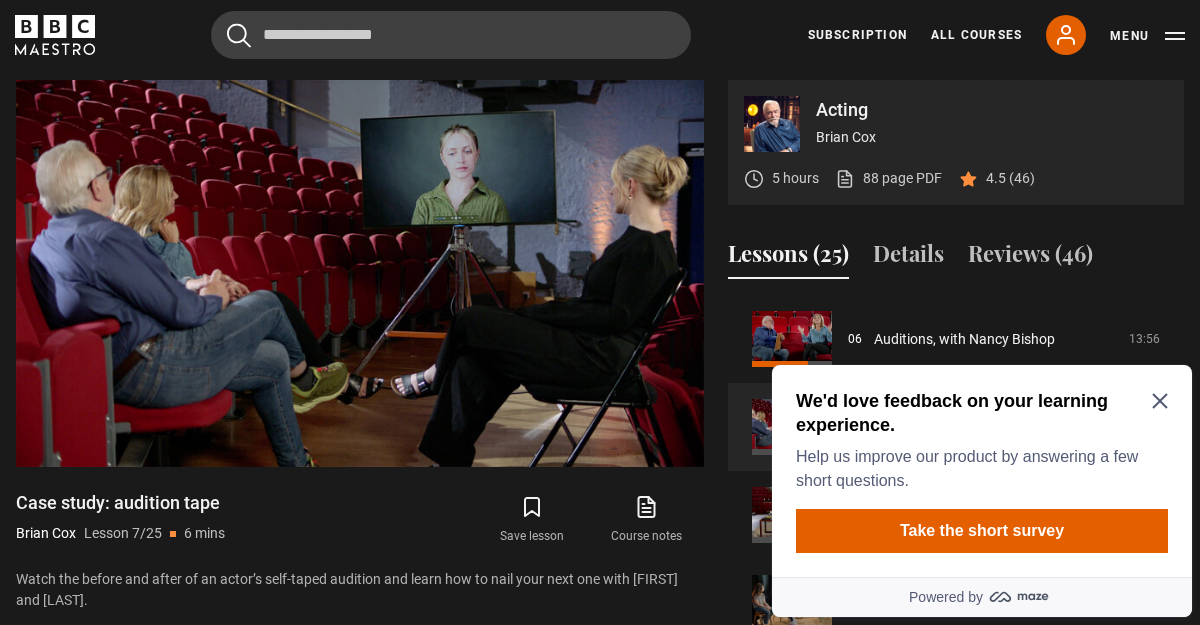 click 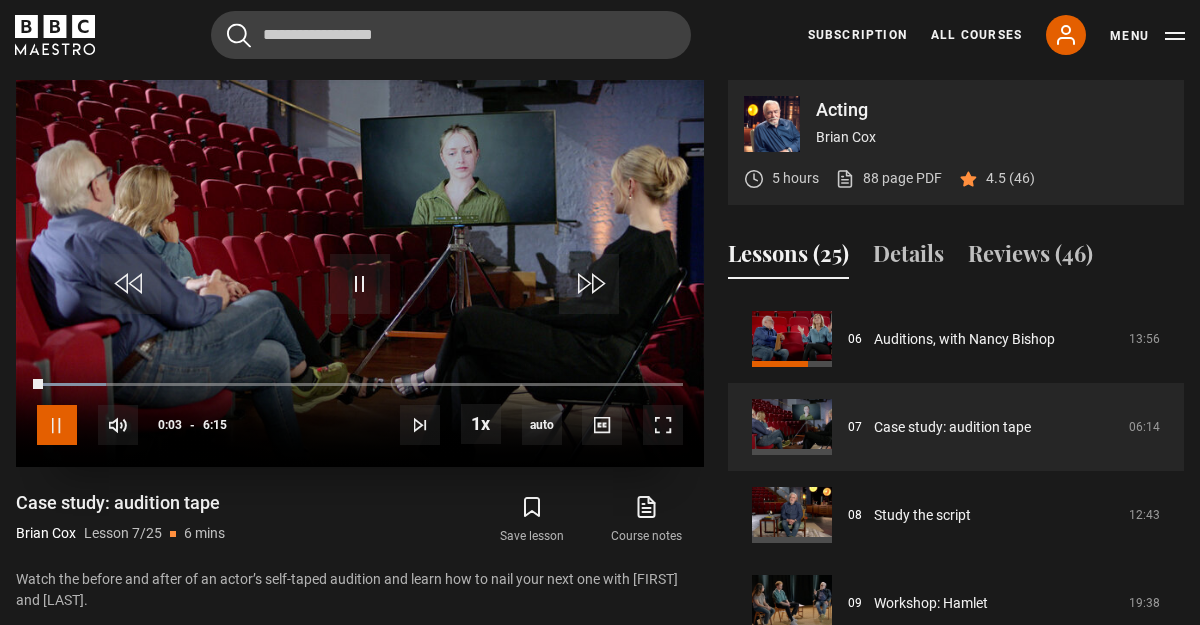 click at bounding box center (57, 425) 